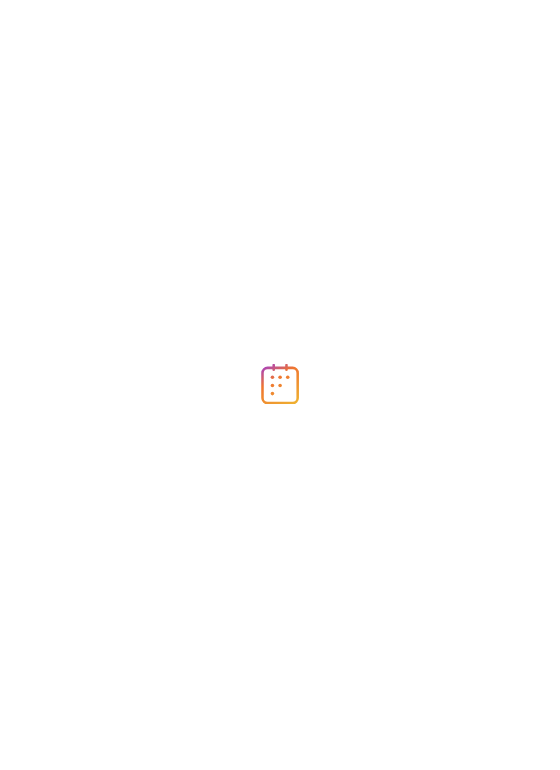 scroll, scrollTop: 0, scrollLeft: 0, axis: both 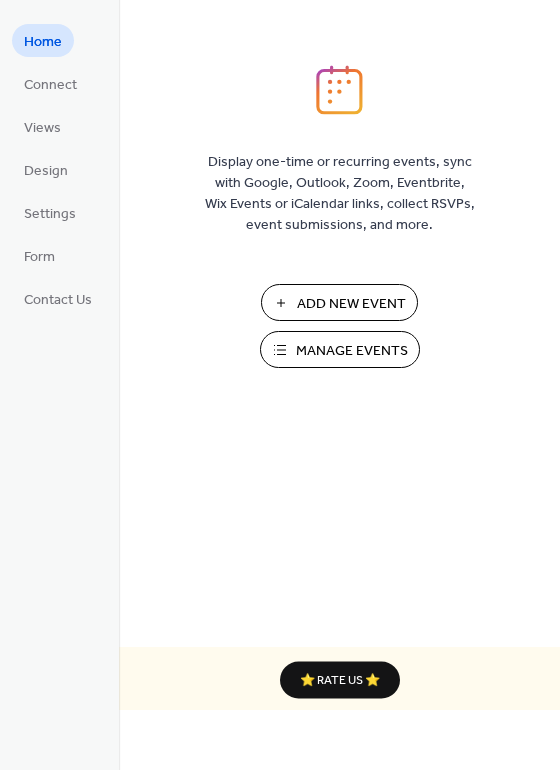 click on "Manage Events" at bounding box center [352, 351] 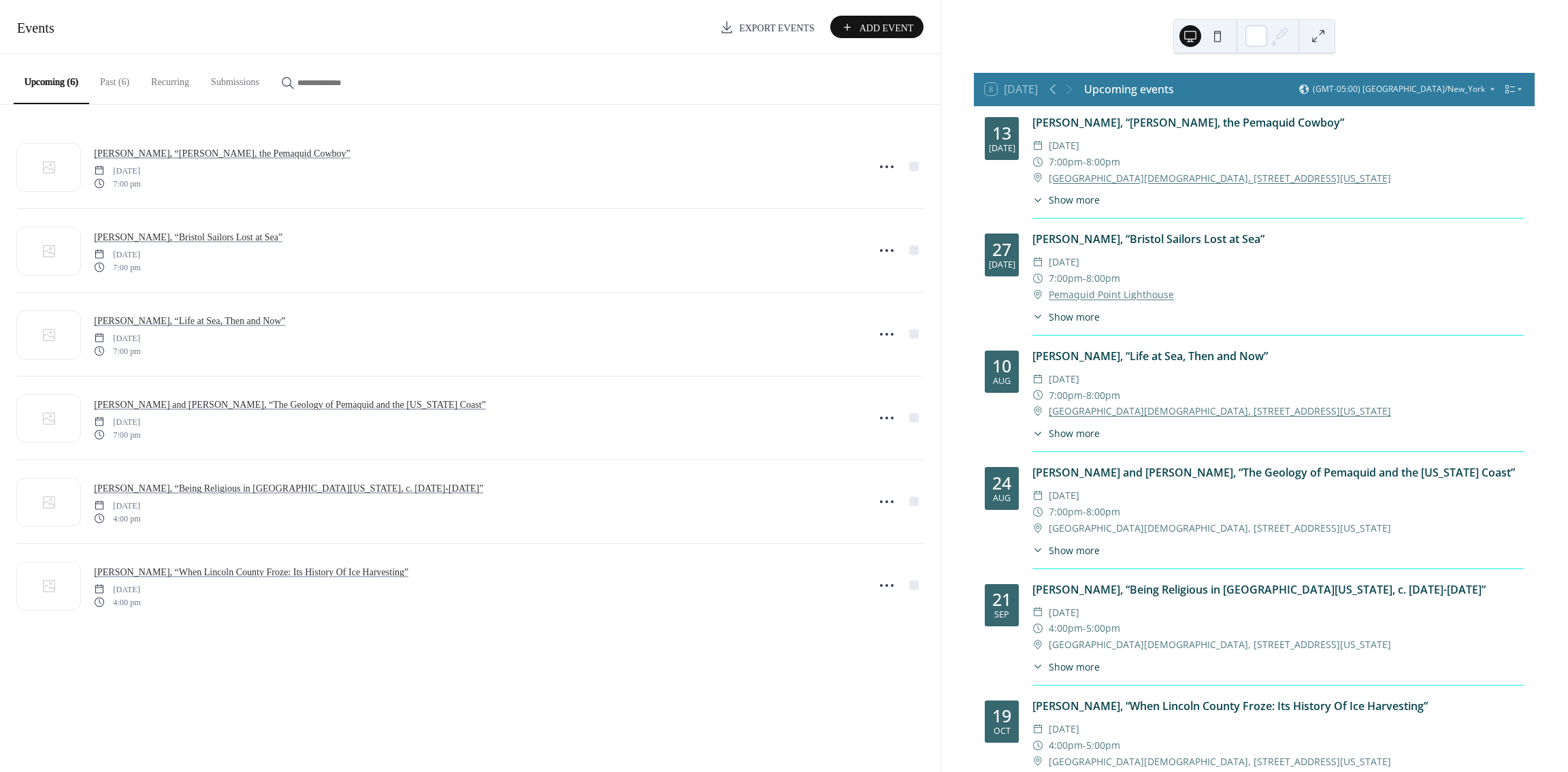 scroll, scrollTop: 0, scrollLeft: 0, axis: both 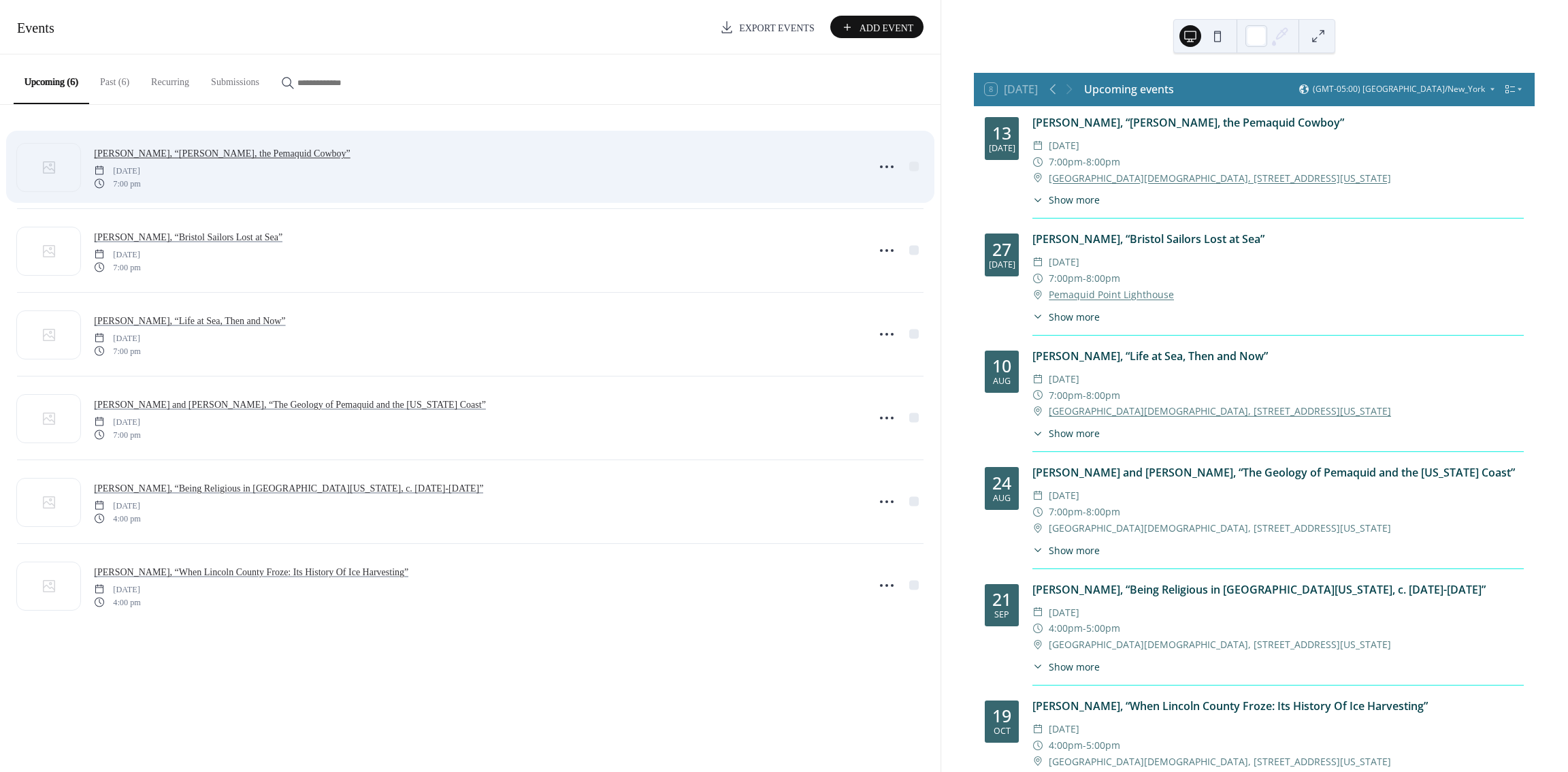 click on "[PERSON_NAME], “[PERSON_NAME], the Pemaquid Cowboy”" at bounding box center (222, 152) 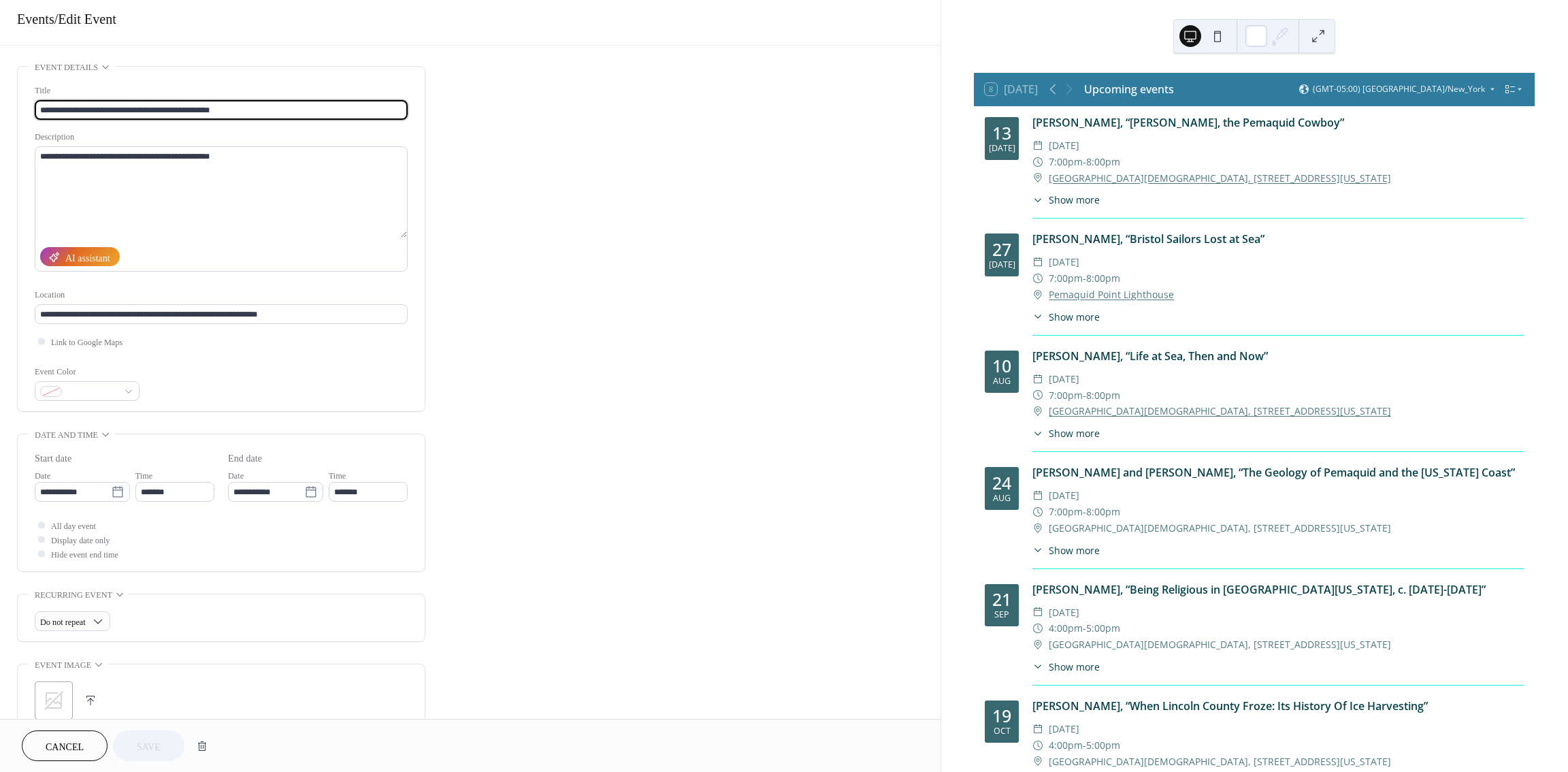 scroll, scrollTop: 0, scrollLeft: 0, axis: both 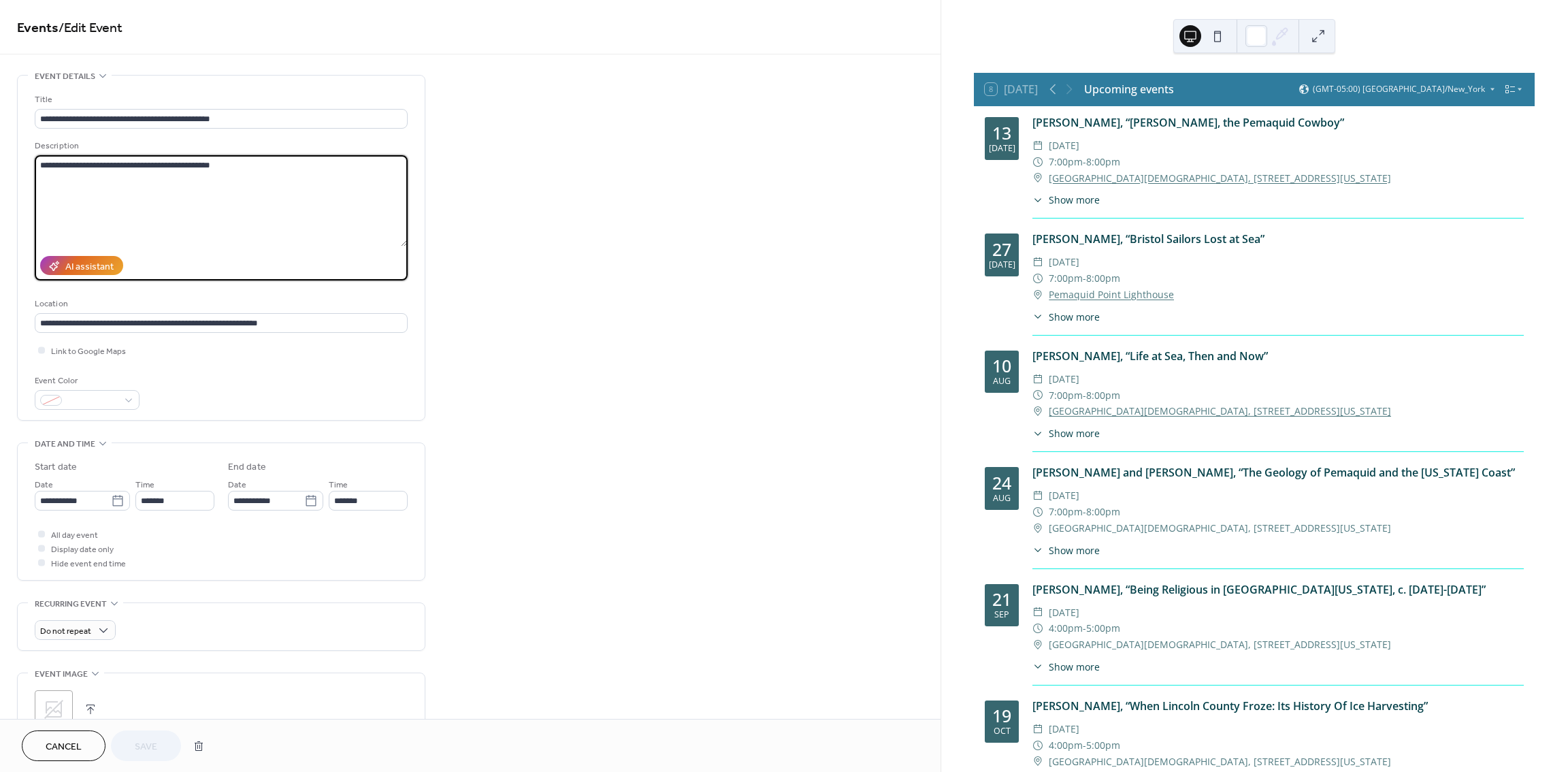 drag, startPoint x: 243, startPoint y: 169, endPoint x: 96, endPoint y: 172, distance: 147.03061 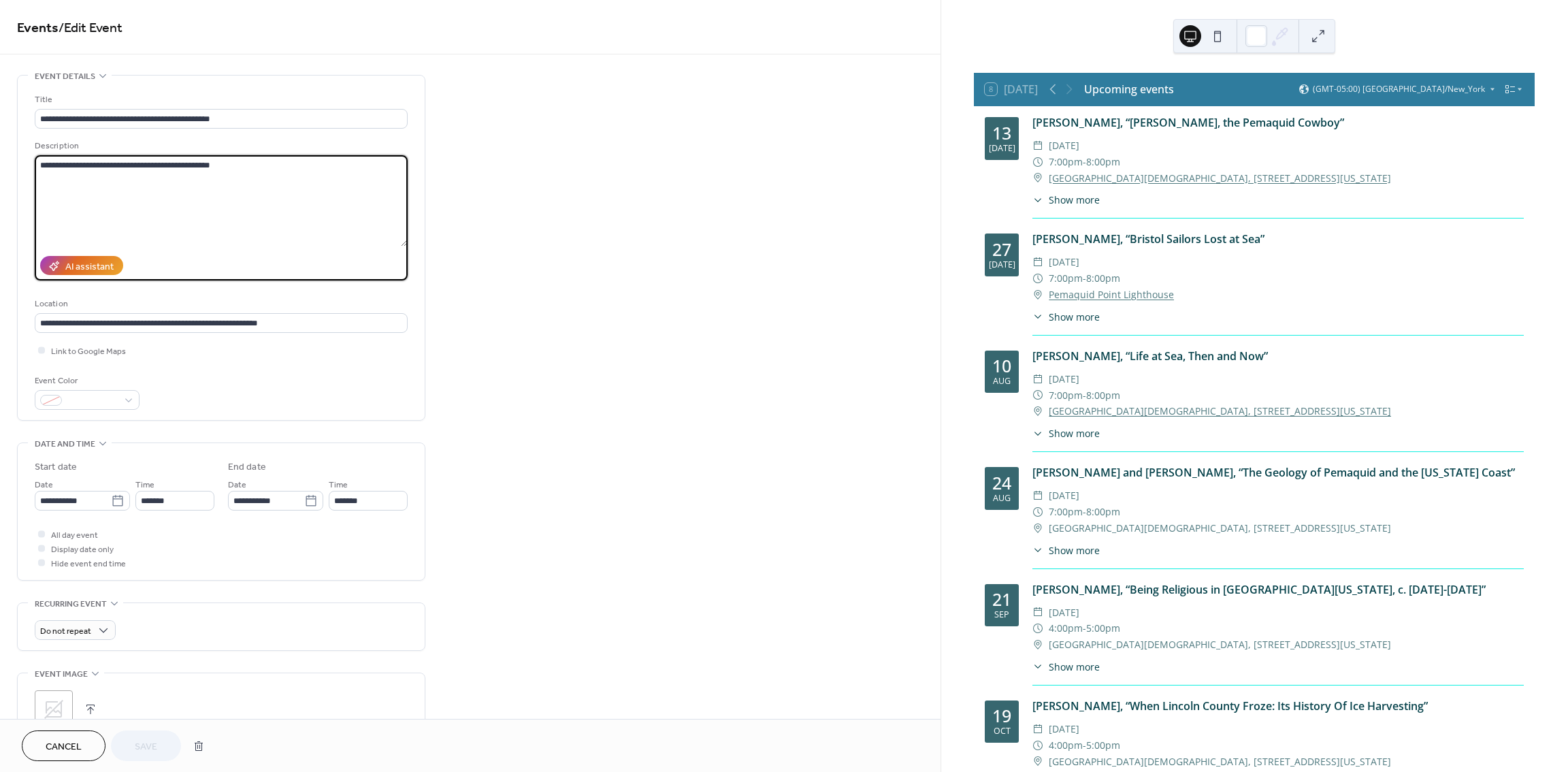 click on "**********" at bounding box center [220, 201] 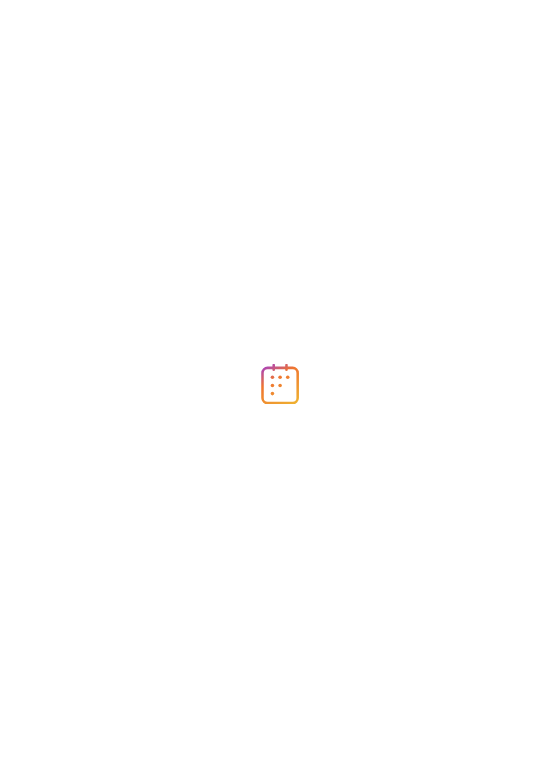 scroll, scrollTop: 0, scrollLeft: 0, axis: both 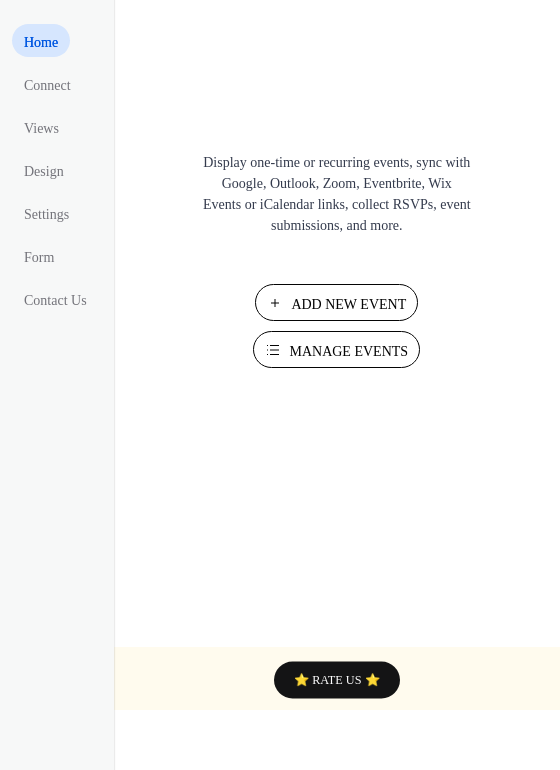 click on "Manage Events" at bounding box center [348, 351] 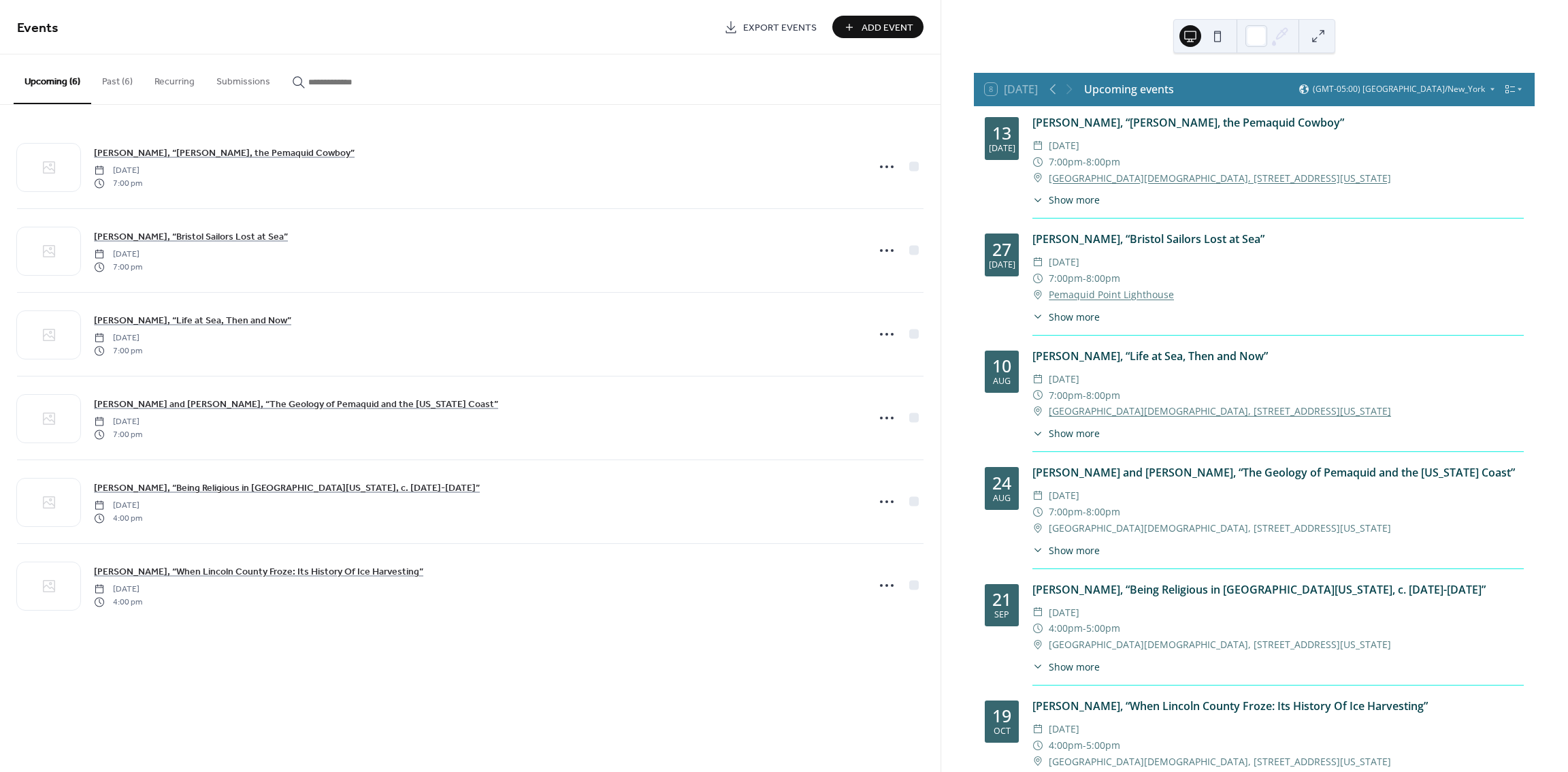 scroll, scrollTop: 0, scrollLeft: 0, axis: both 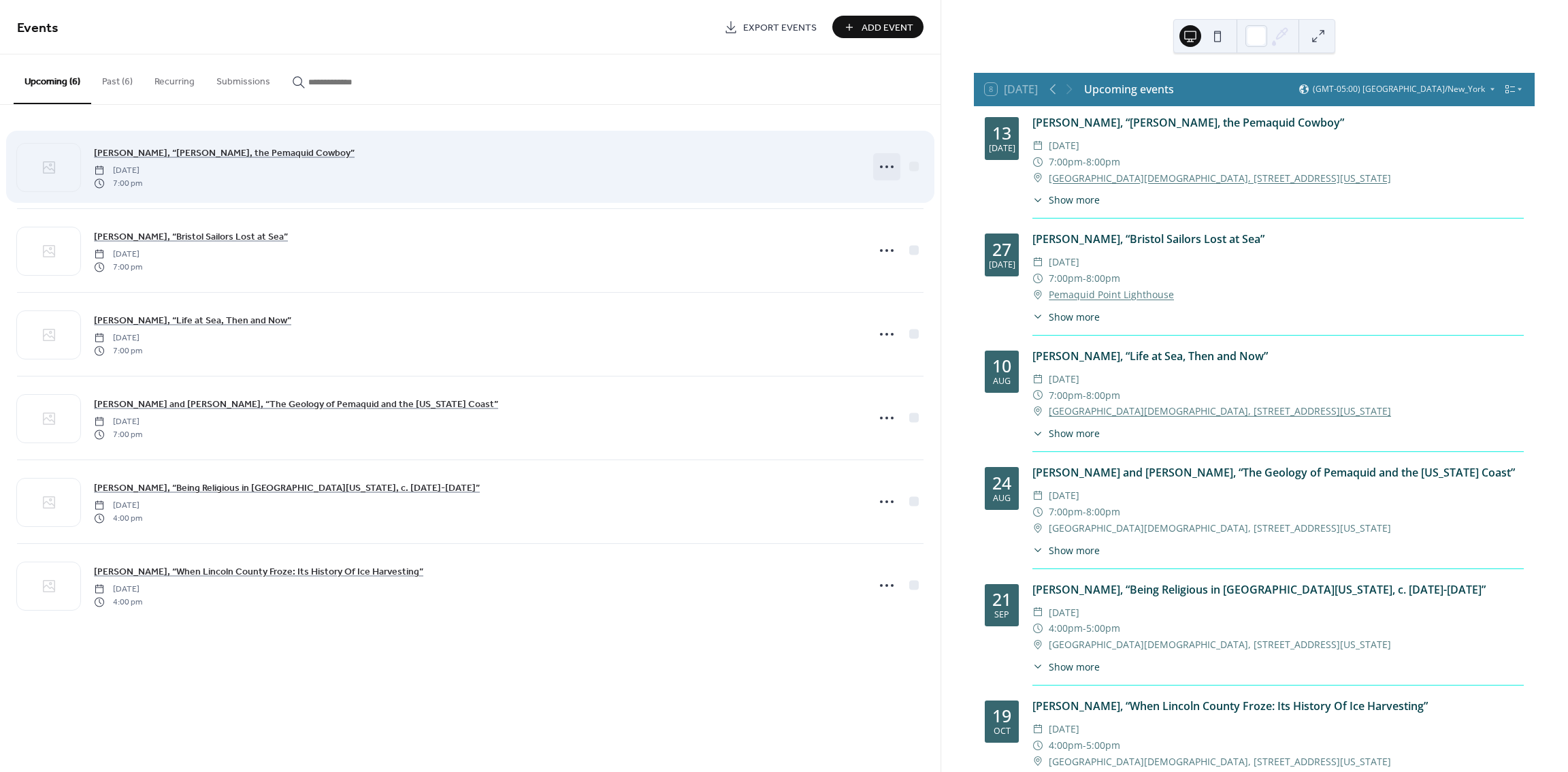 click 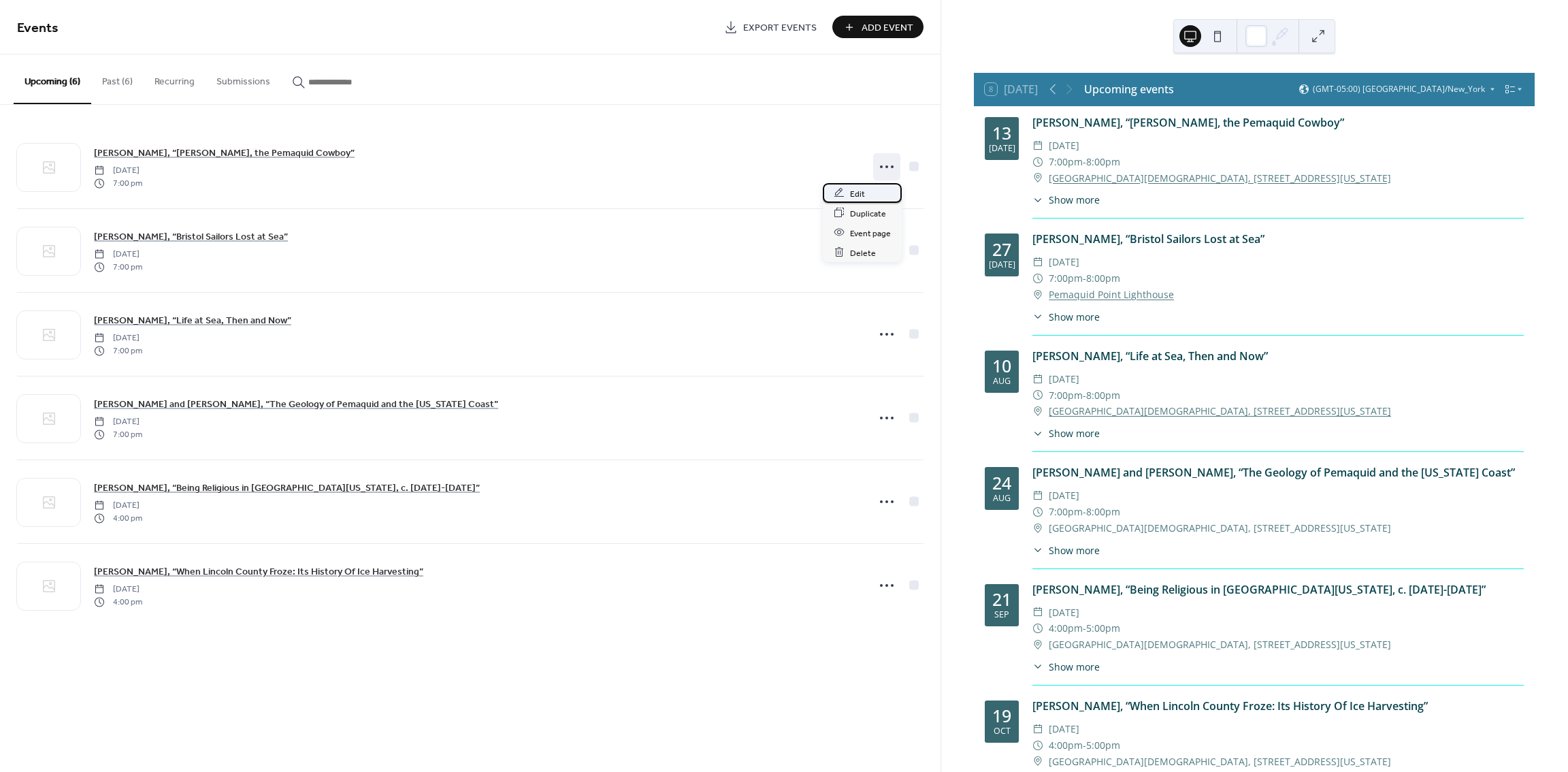 click on "Edit" at bounding box center [858, 193] 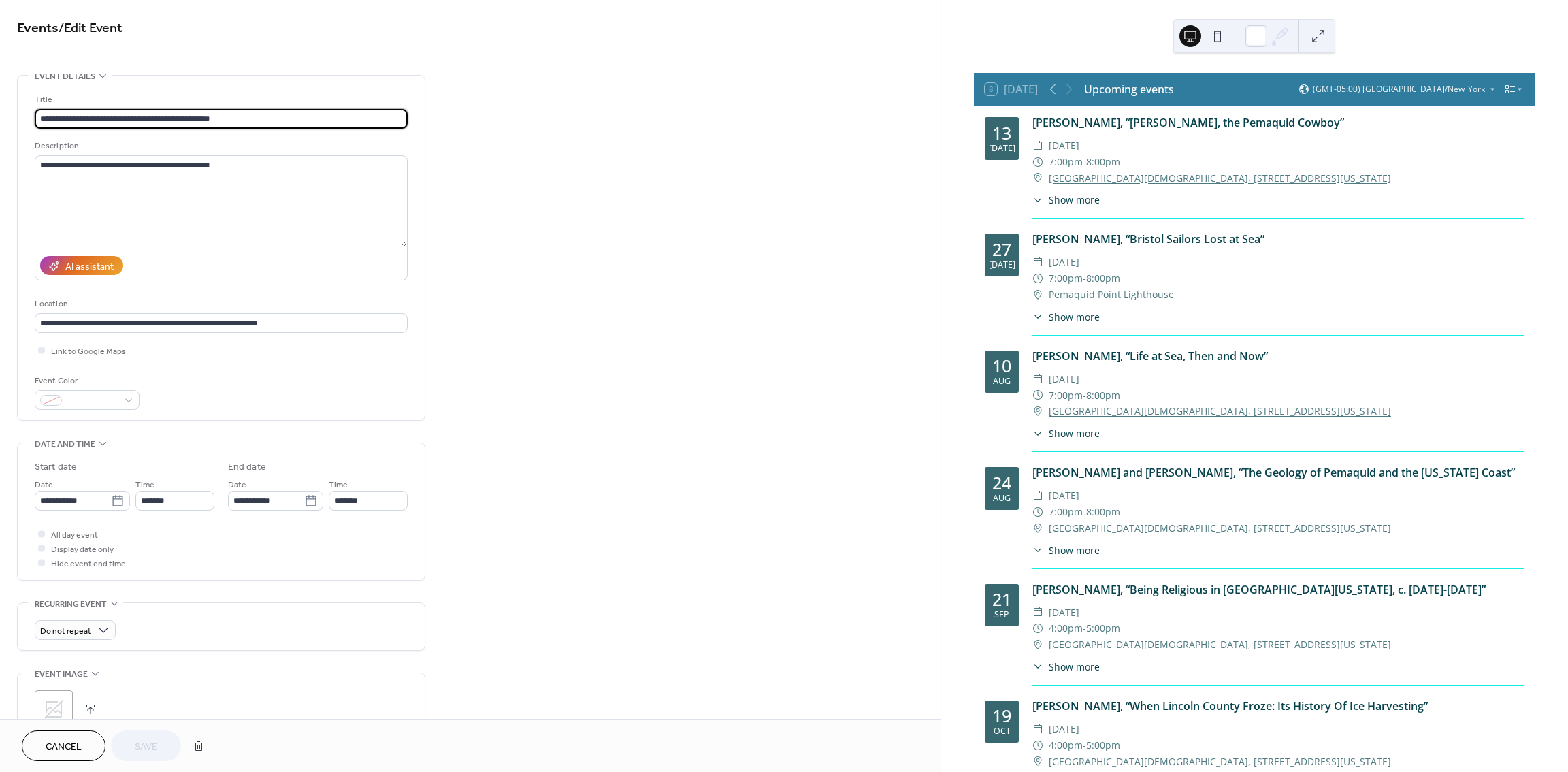 drag, startPoint x: 259, startPoint y: 113, endPoint x: 26, endPoint y: 109, distance: 233.03433 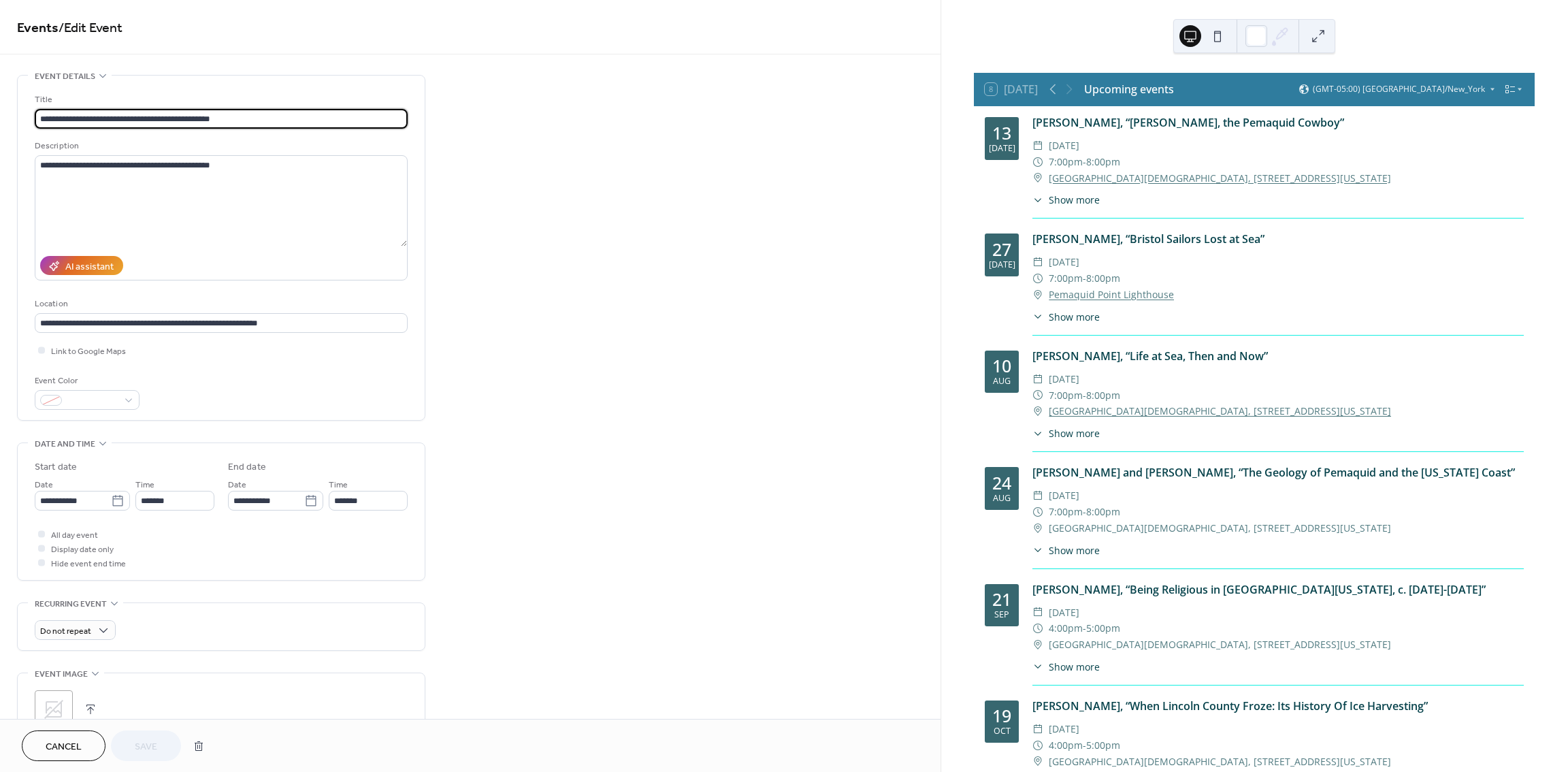 click on "**********" at bounding box center [221, 248] 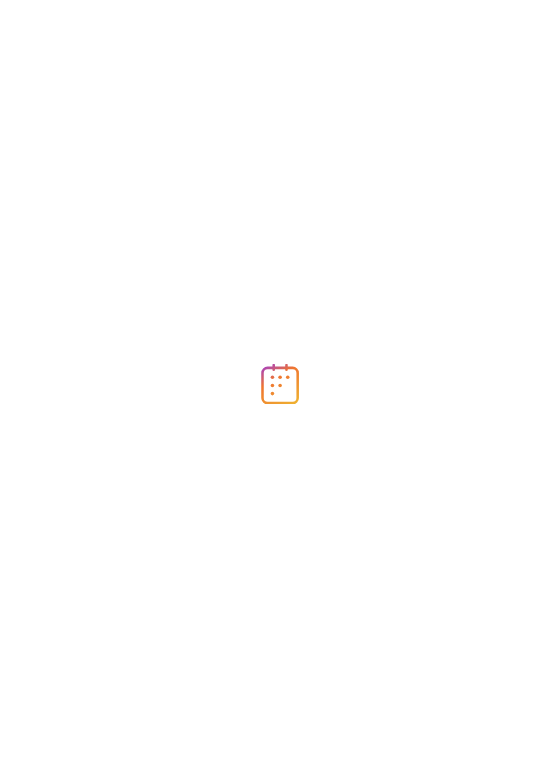 scroll, scrollTop: 0, scrollLeft: 0, axis: both 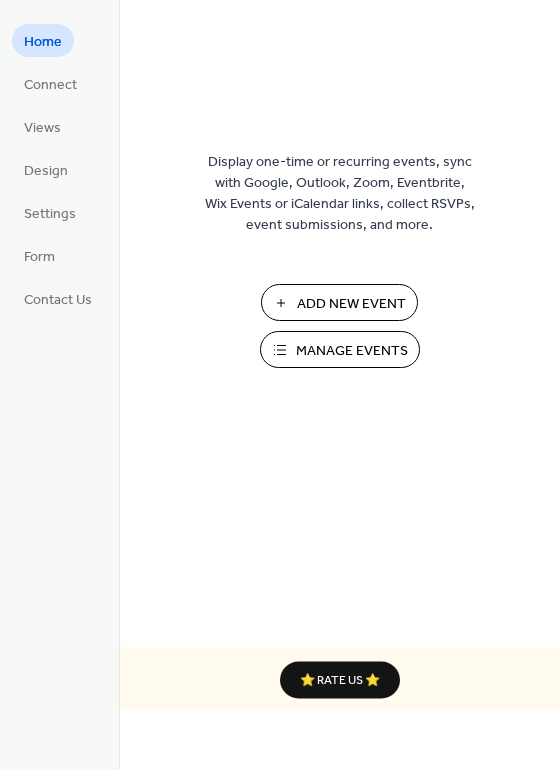 click on "Manage Events" at bounding box center (352, 351) 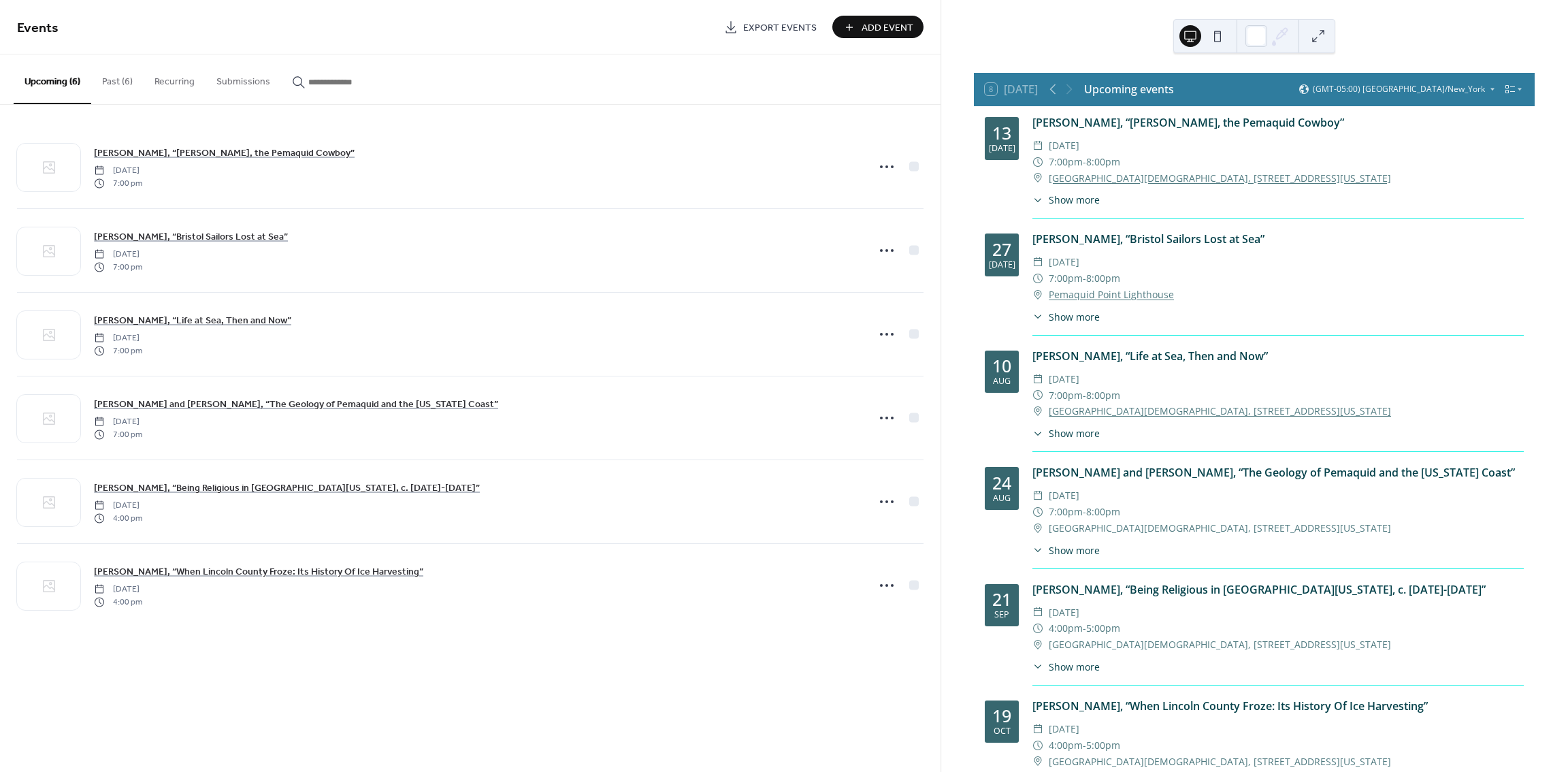 scroll, scrollTop: 0, scrollLeft: 0, axis: both 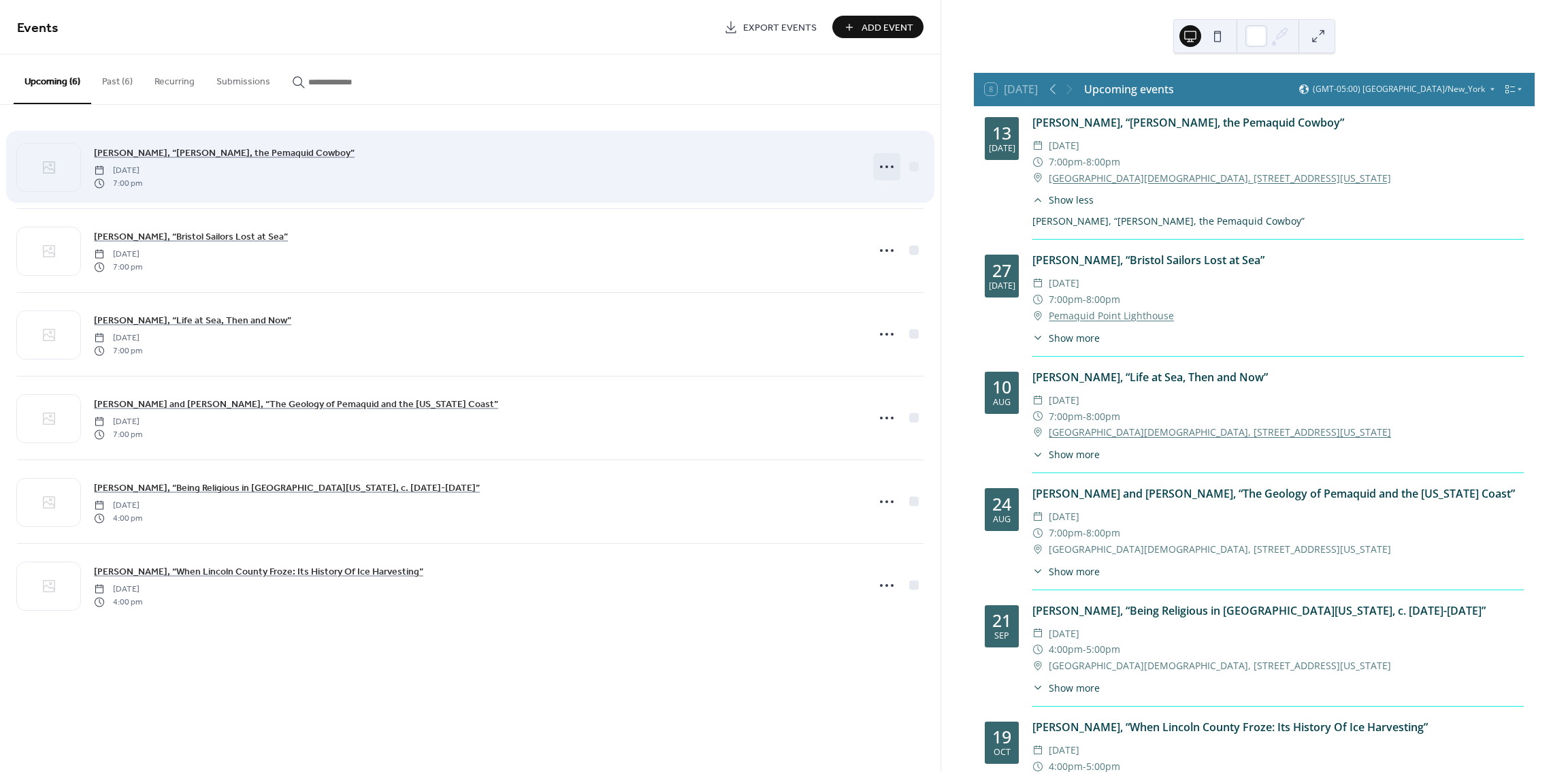 click 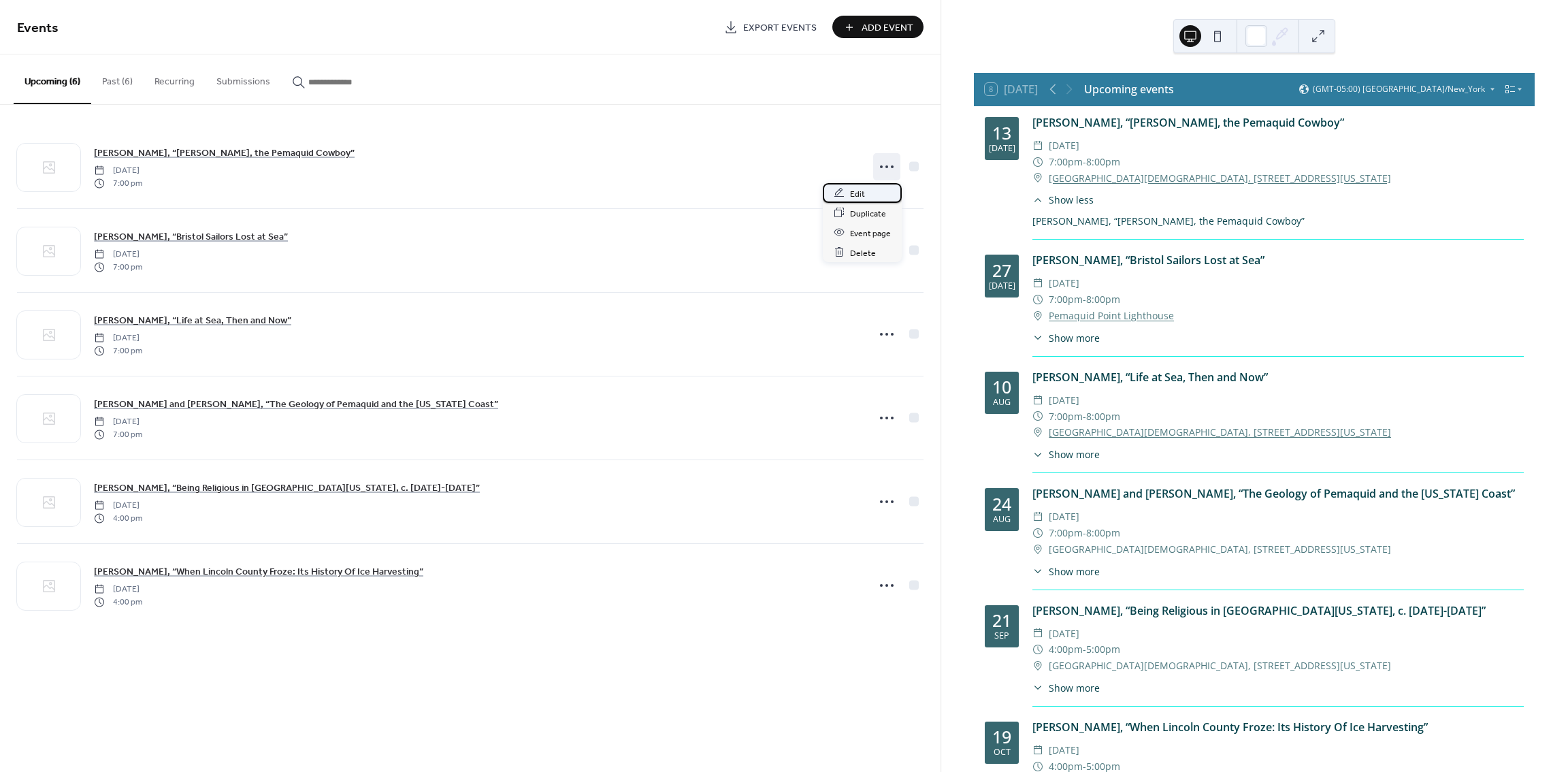 click on "Edit" at bounding box center (858, 193) 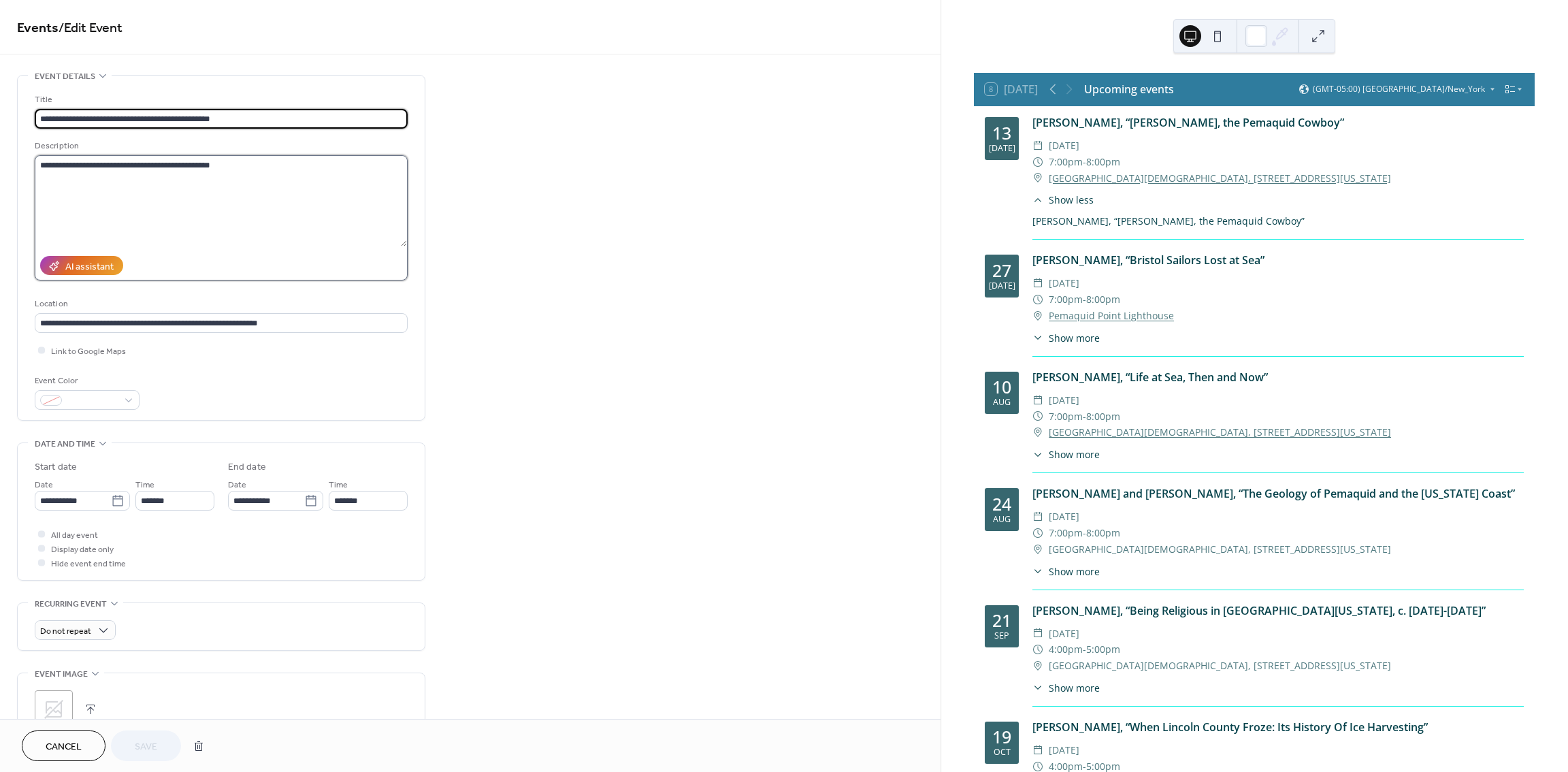 click on "**********" at bounding box center (220, 201) 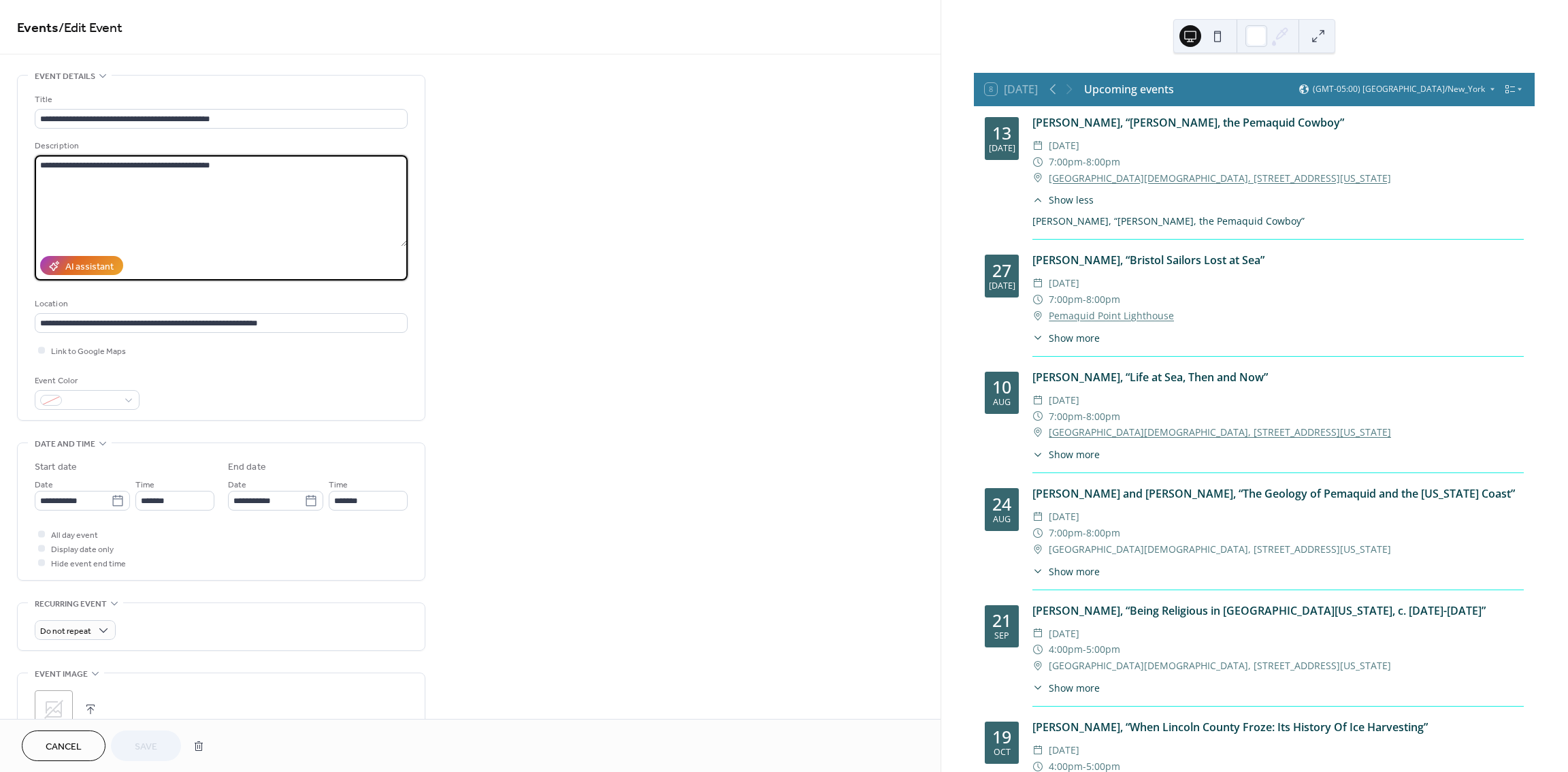 drag, startPoint x: 338, startPoint y: 167, endPoint x: -5, endPoint y: 150, distance: 343.42102 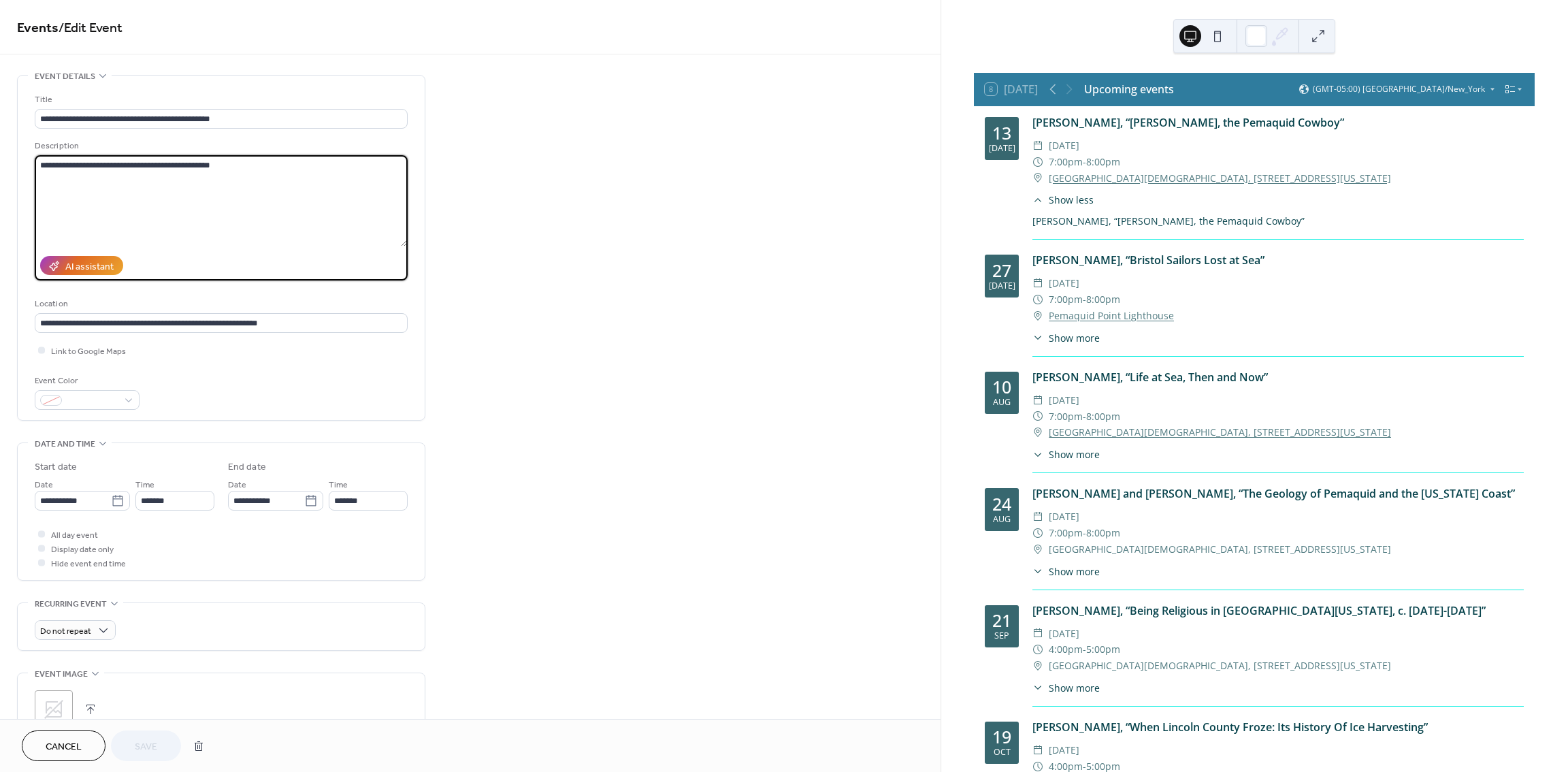 click on "**********" at bounding box center [784, 386] 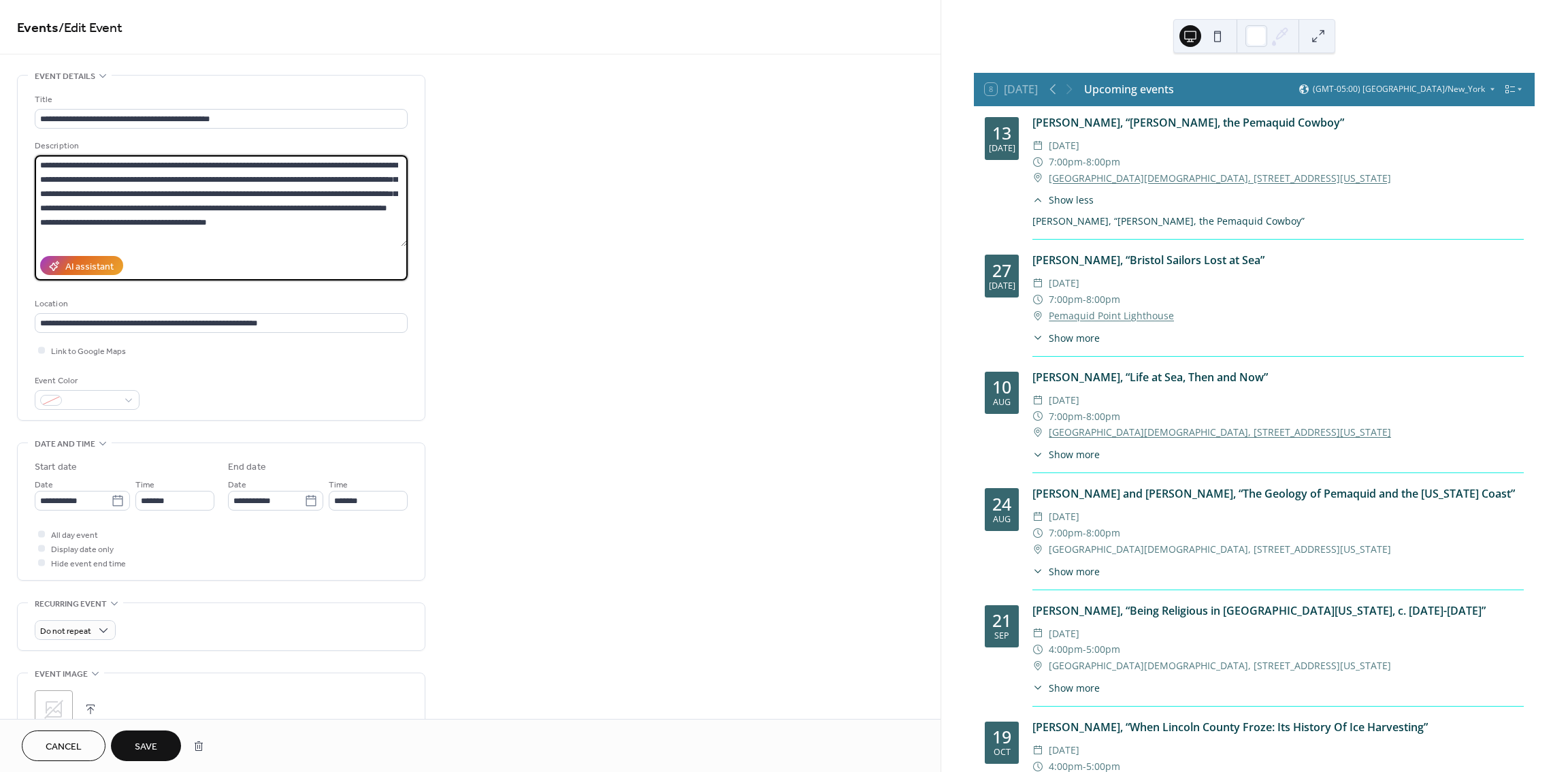 type on "**********" 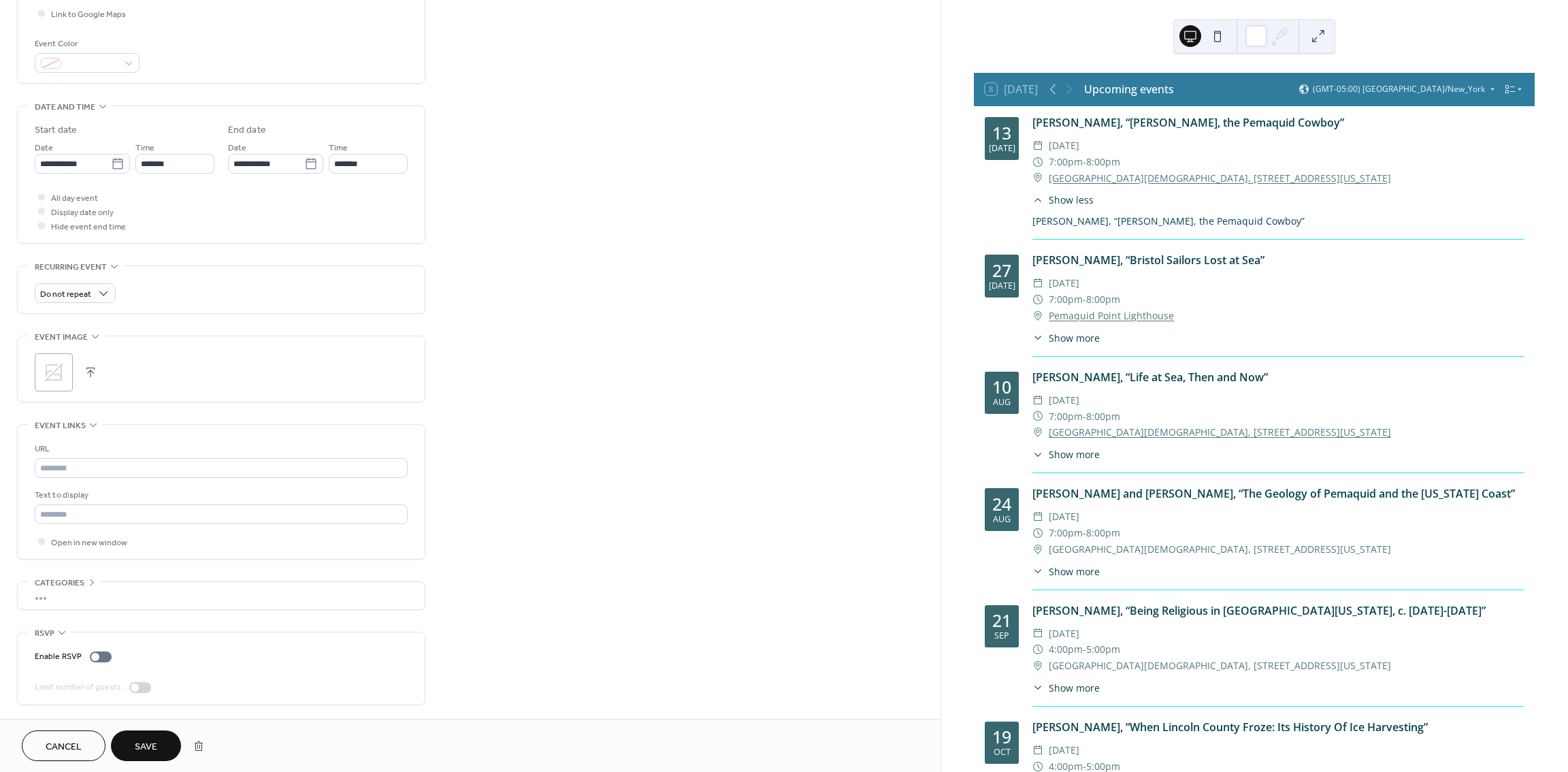 scroll, scrollTop: 341, scrollLeft: 0, axis: vertical 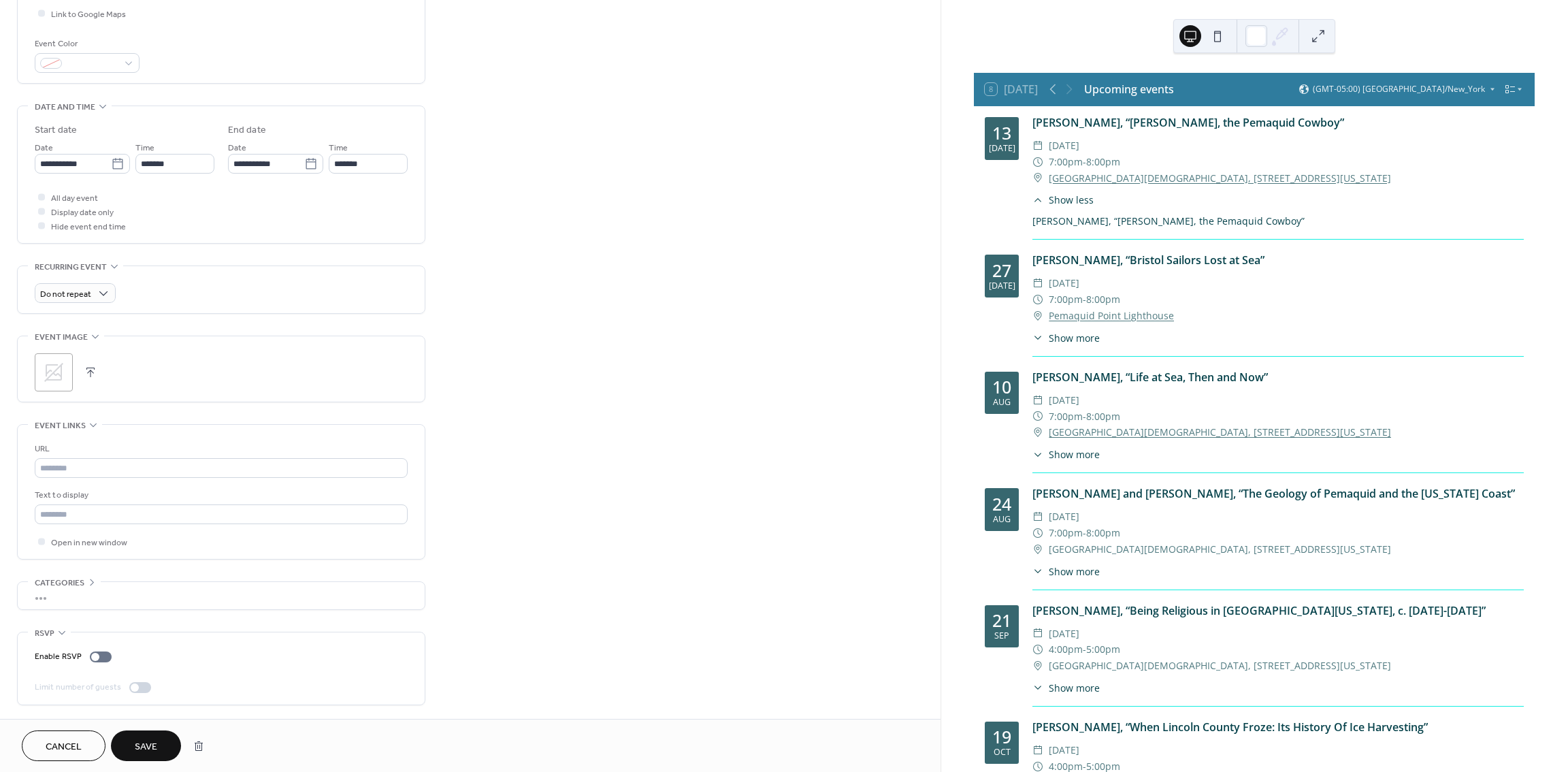 click 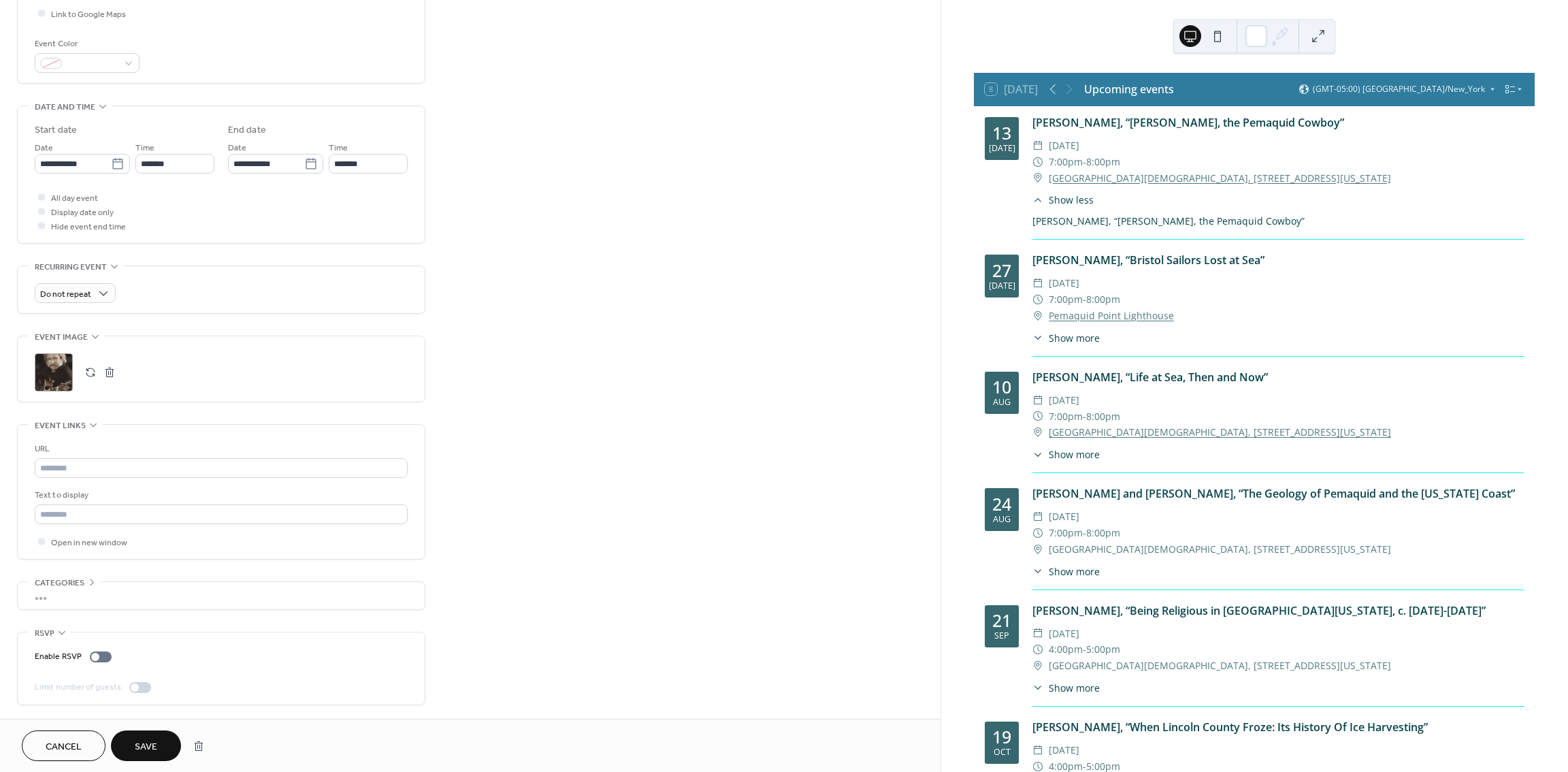 click on "Save" at bounding box center (146, 747) 